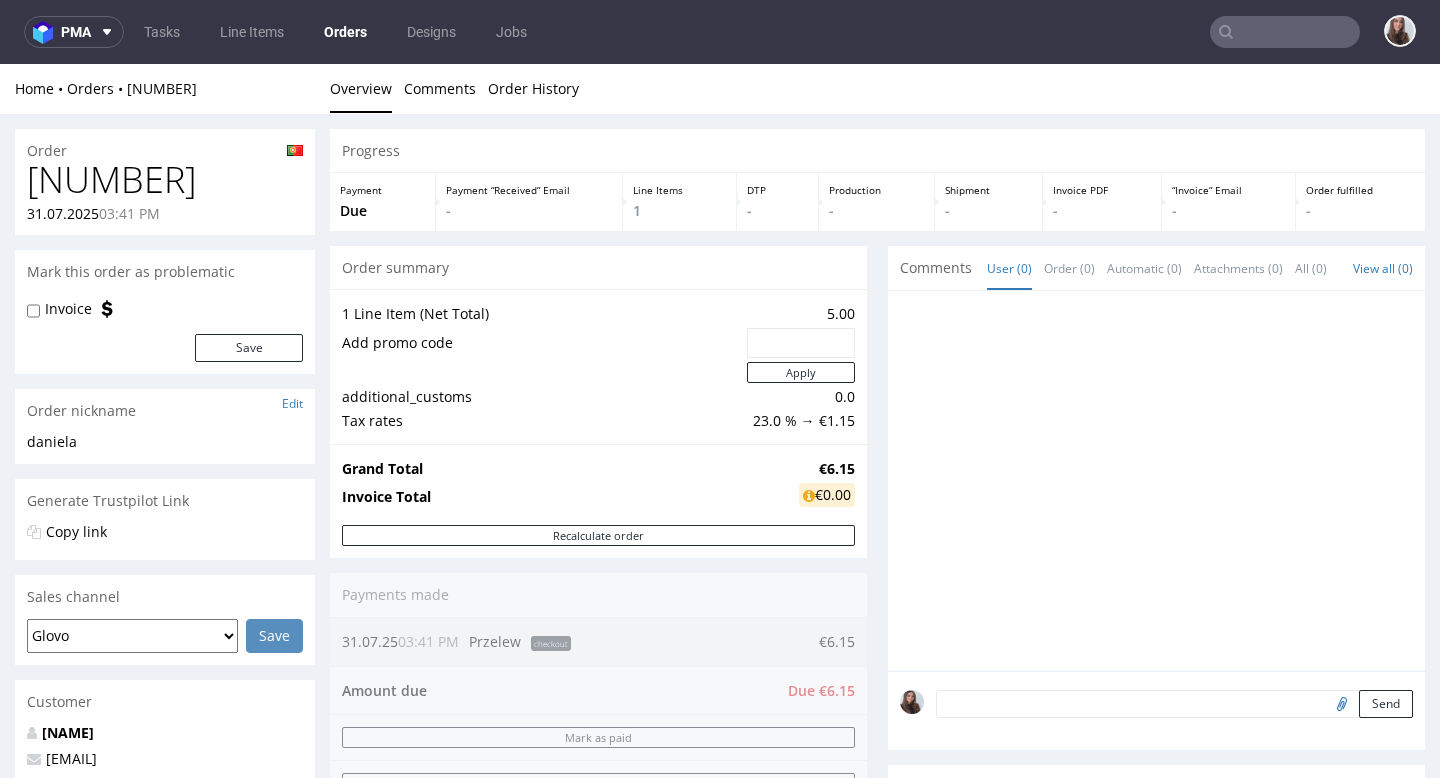 scroll, scrollTop: 0, scrollLeft: 0, axis: both 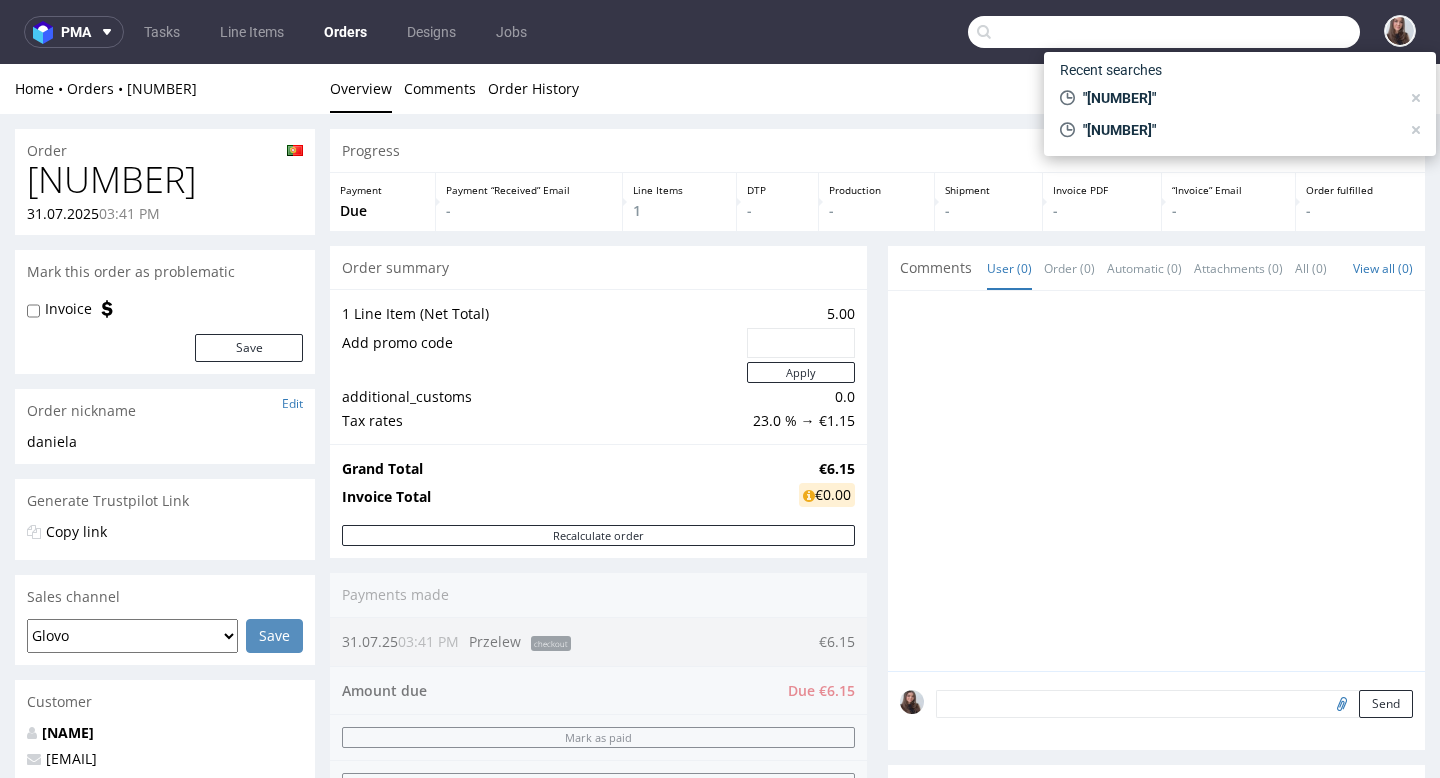 click at bounding box center [1164, 32] 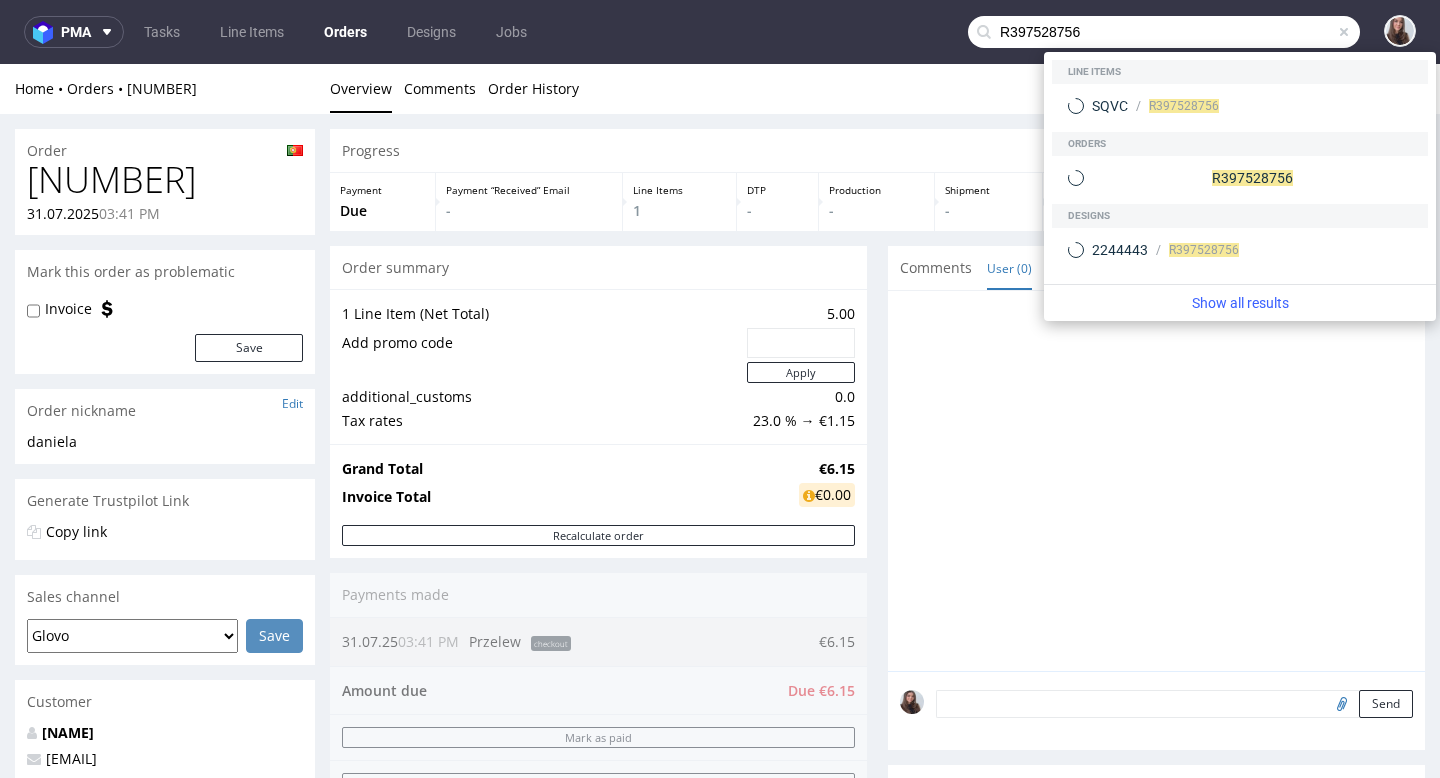 type on "R397528756" 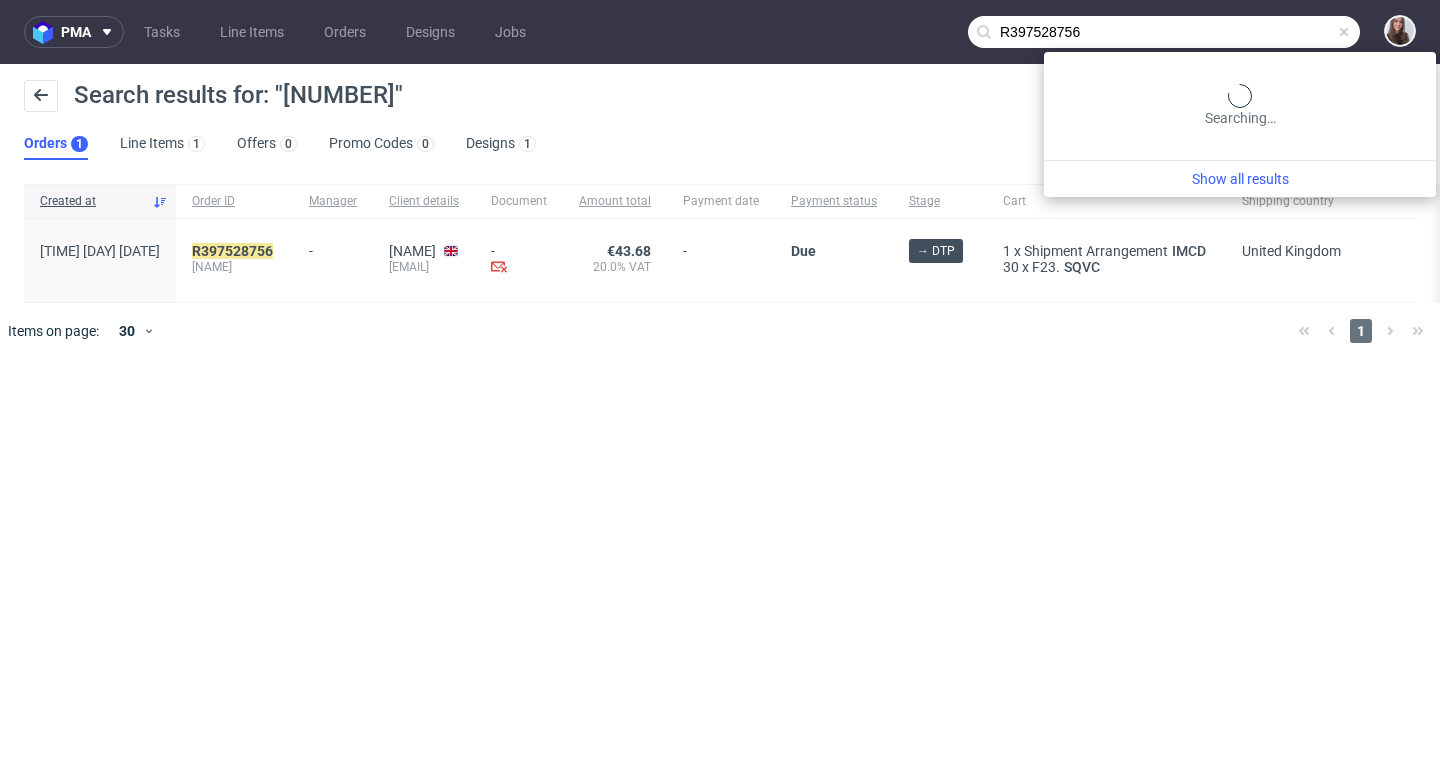 drag, startPoint x: 1322, startPoint y: 33, endPoint x: 1211, endPoint y: 31, distance: 111.01801 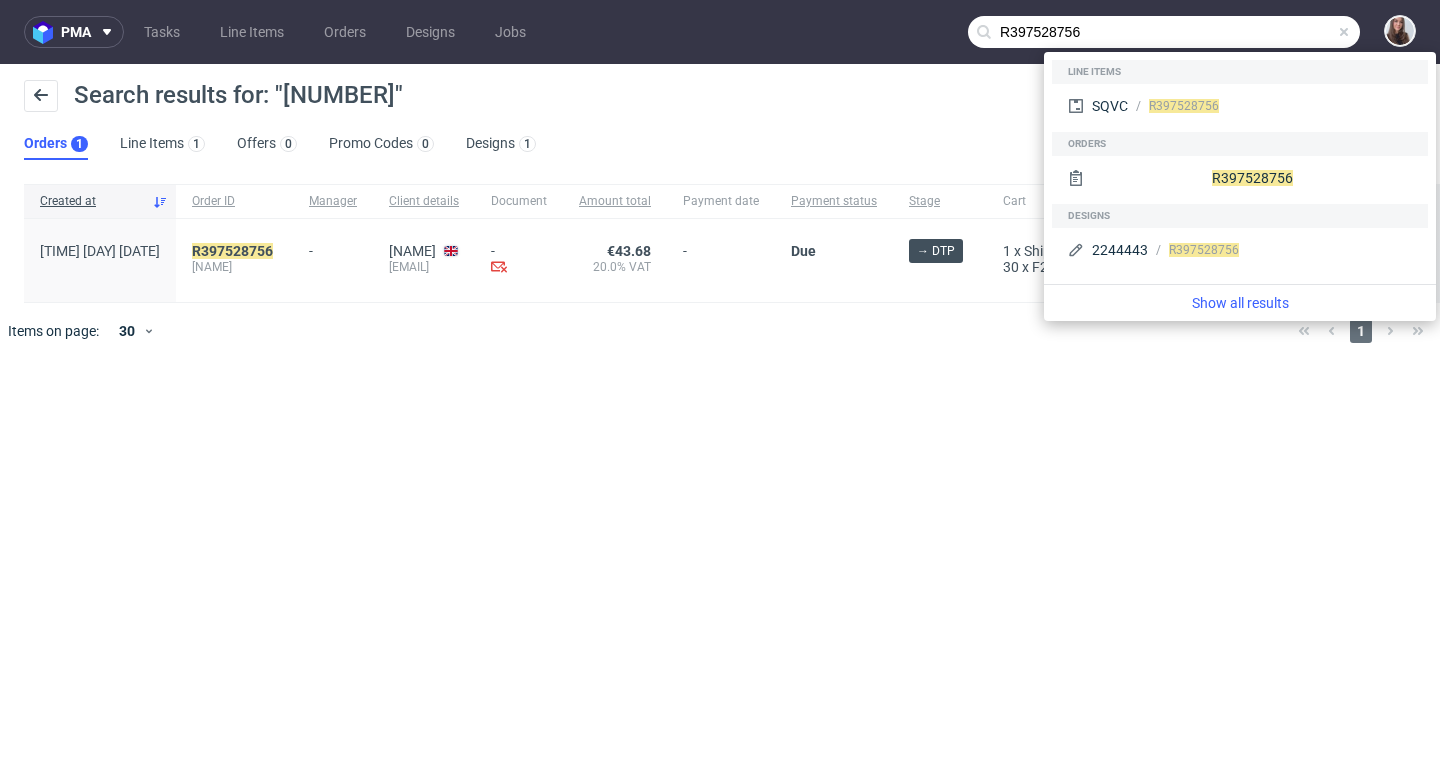 drag, startPoint x: 1206, startPoint y: 31, endPoint x: 979, endPoint y: 35, distance: 227.03523 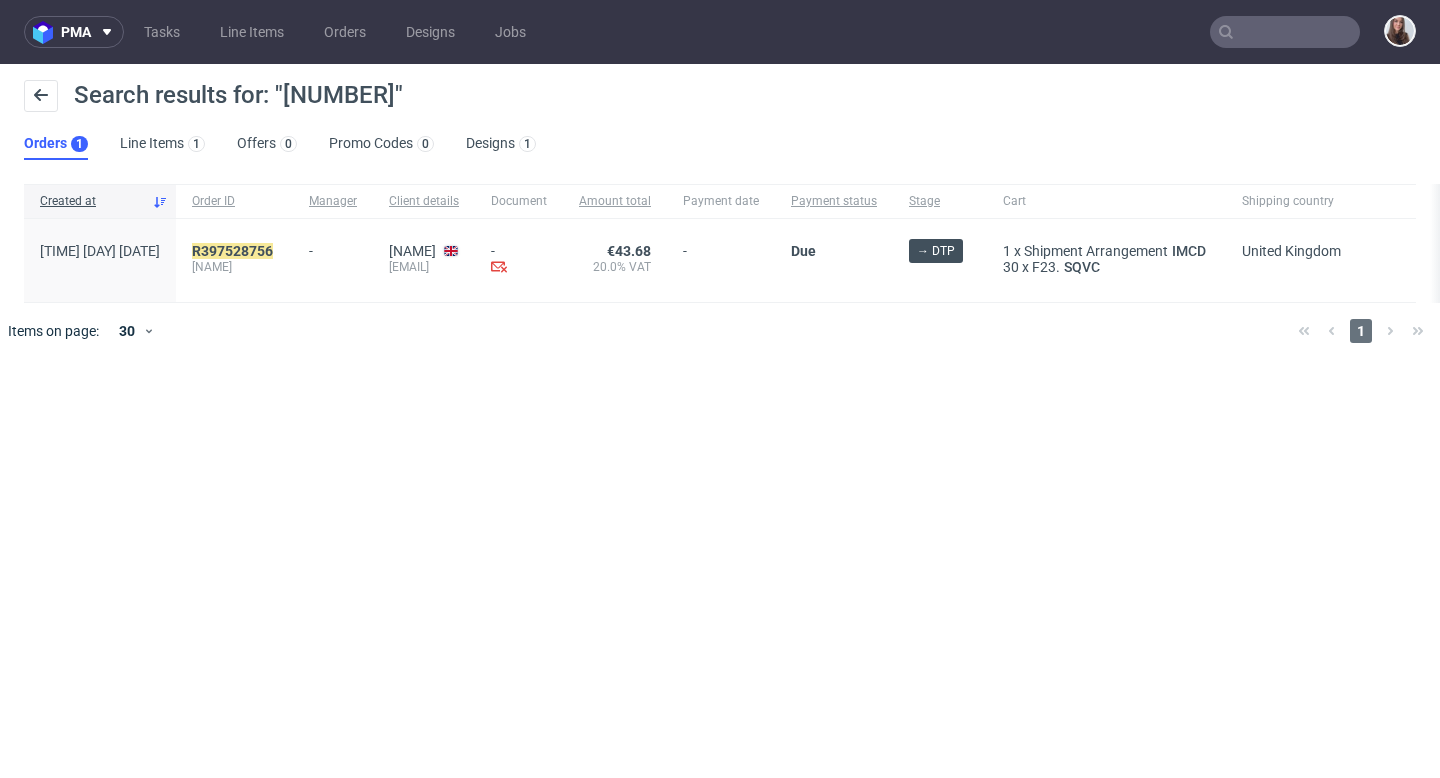 paste on "[NAME]" 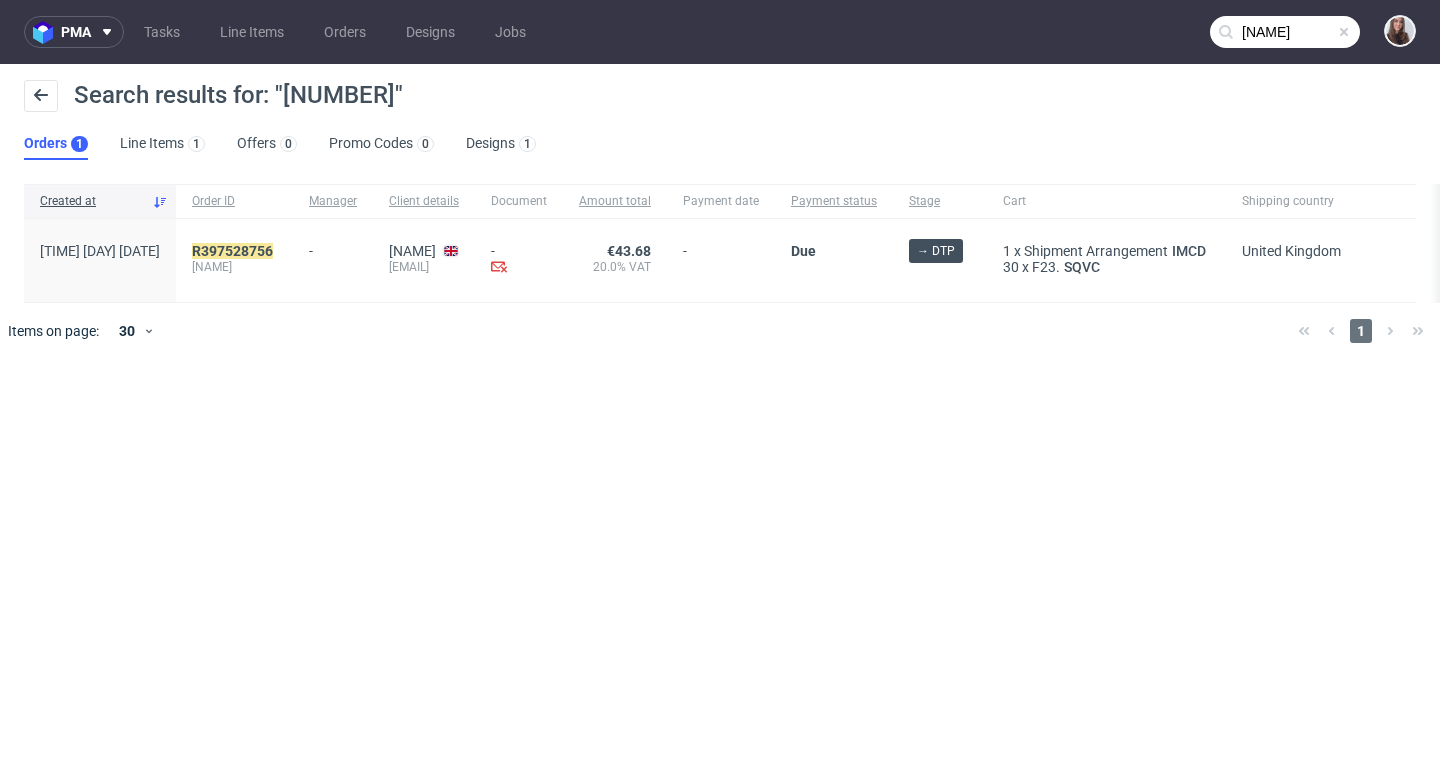 scroll, scrollTop: 0, scrollLeft: 16, axis: horizontal 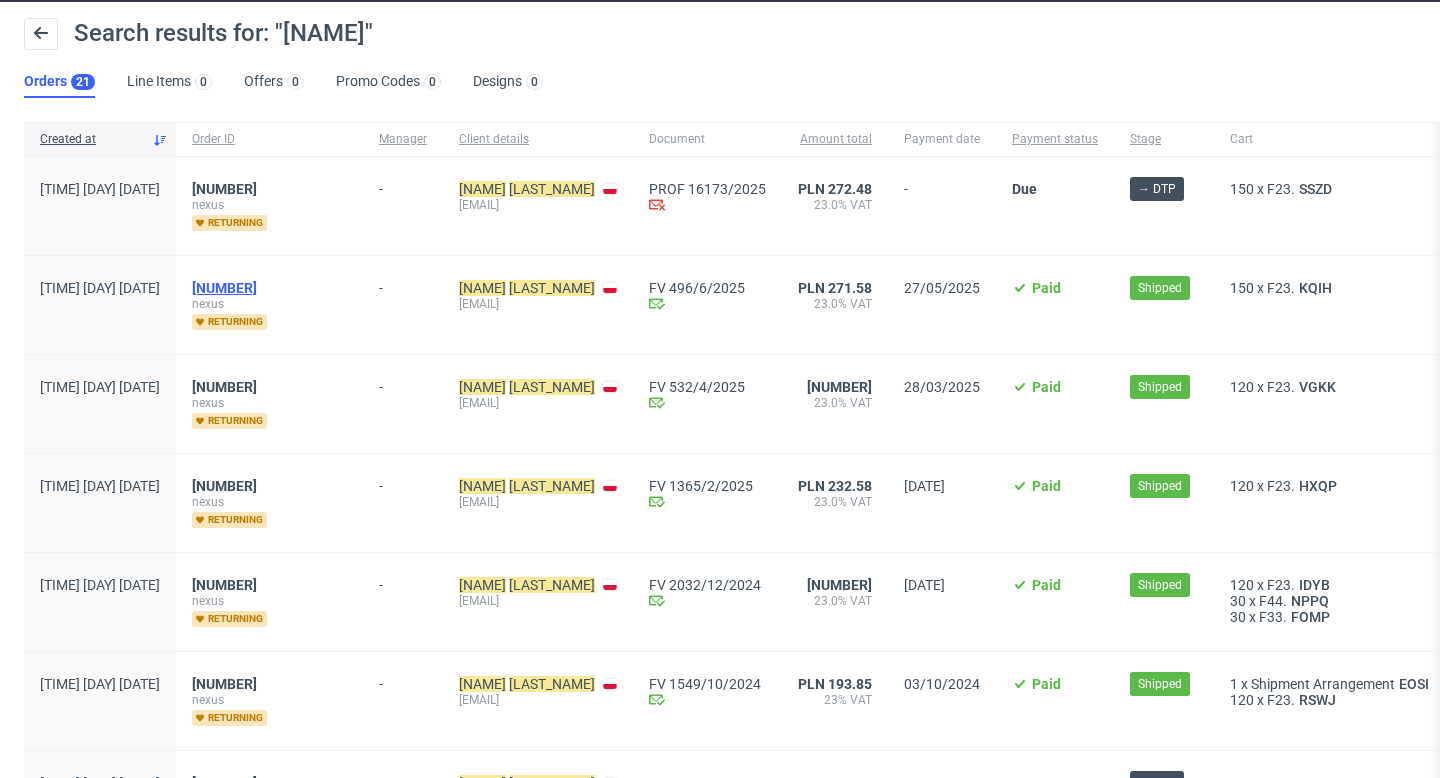 click on "[NUMBER]" at bounding box center [224, 288] 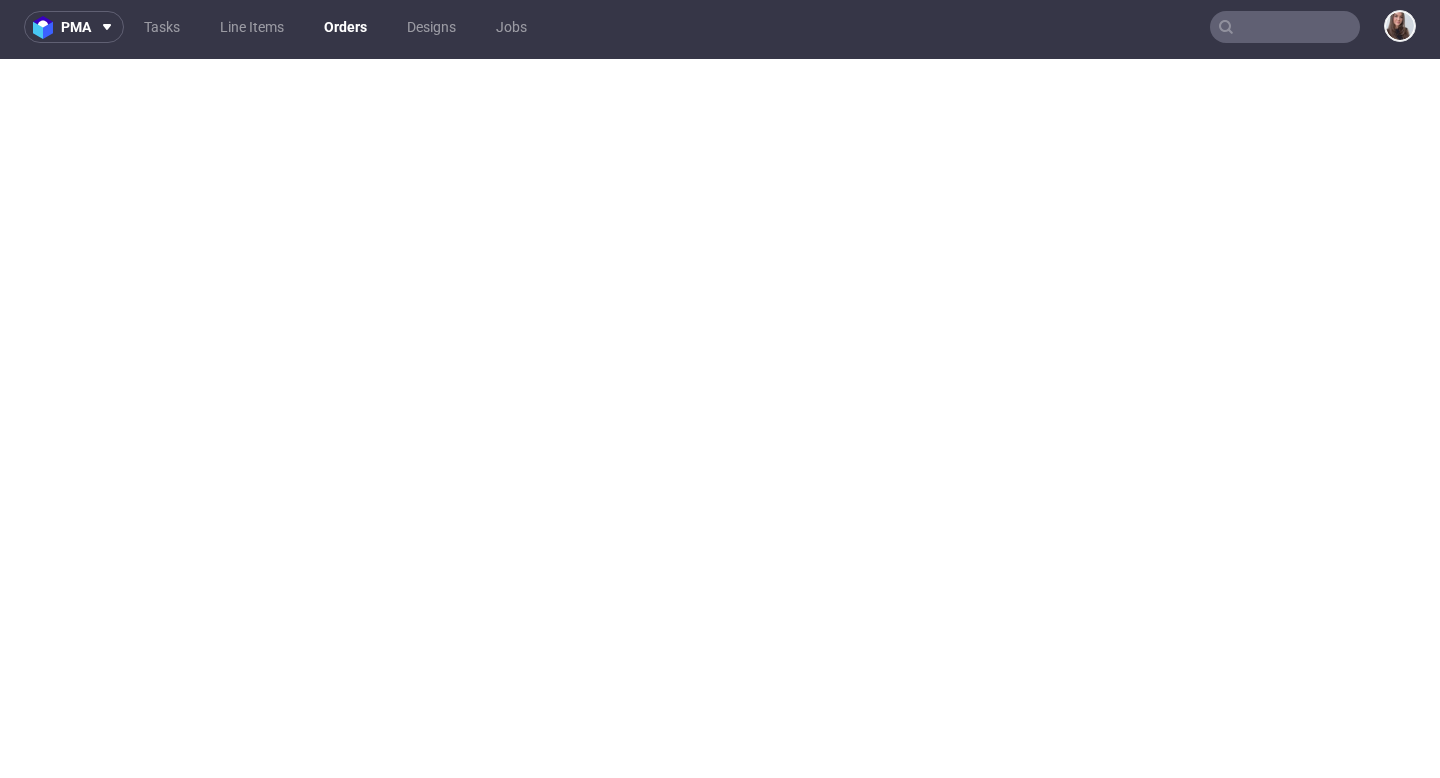 scroll, scrollTop: 5, scrollLeft: 0, axis: vertical 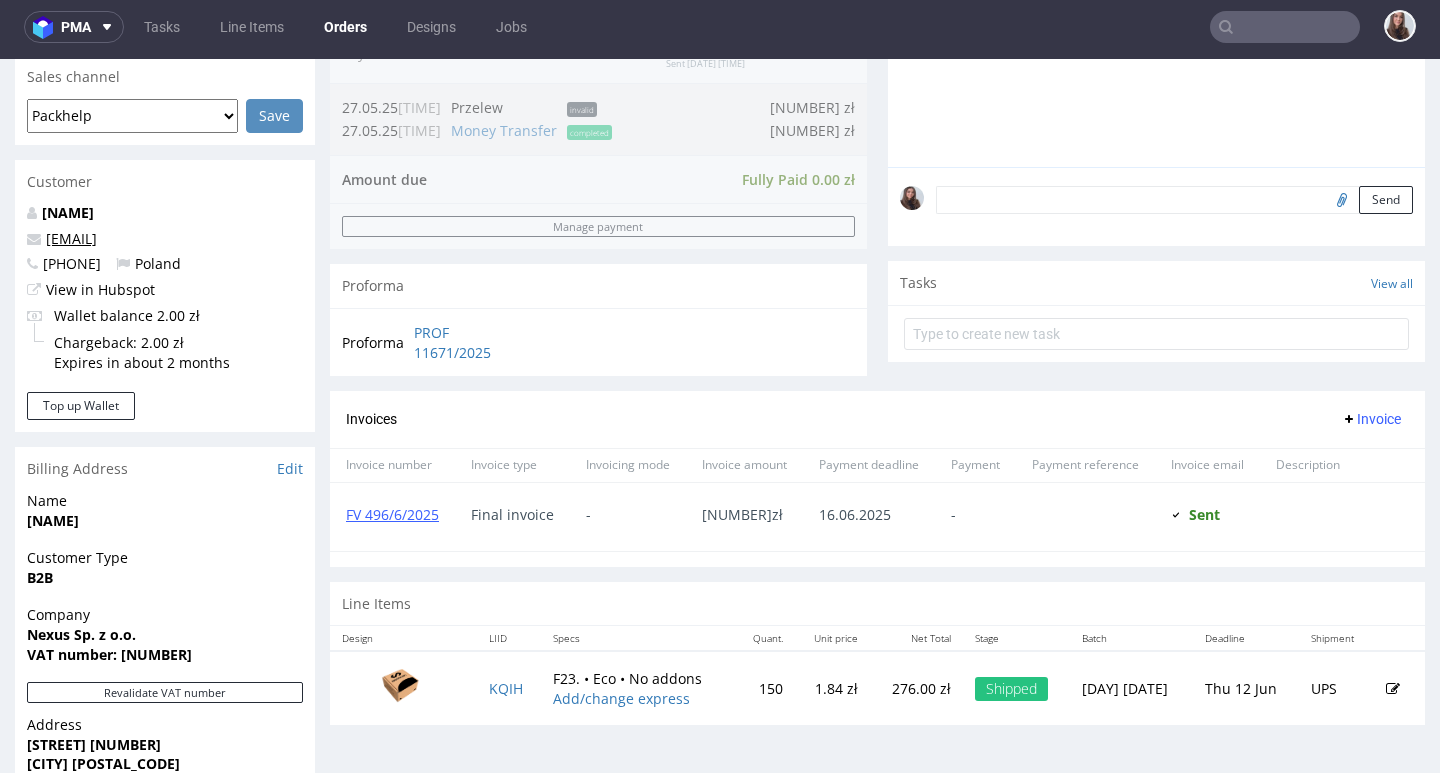 drag, startPoint x: 214, startPoint y: 236, endPoint x: 47, endPoint y: 238, distance: 167.01198 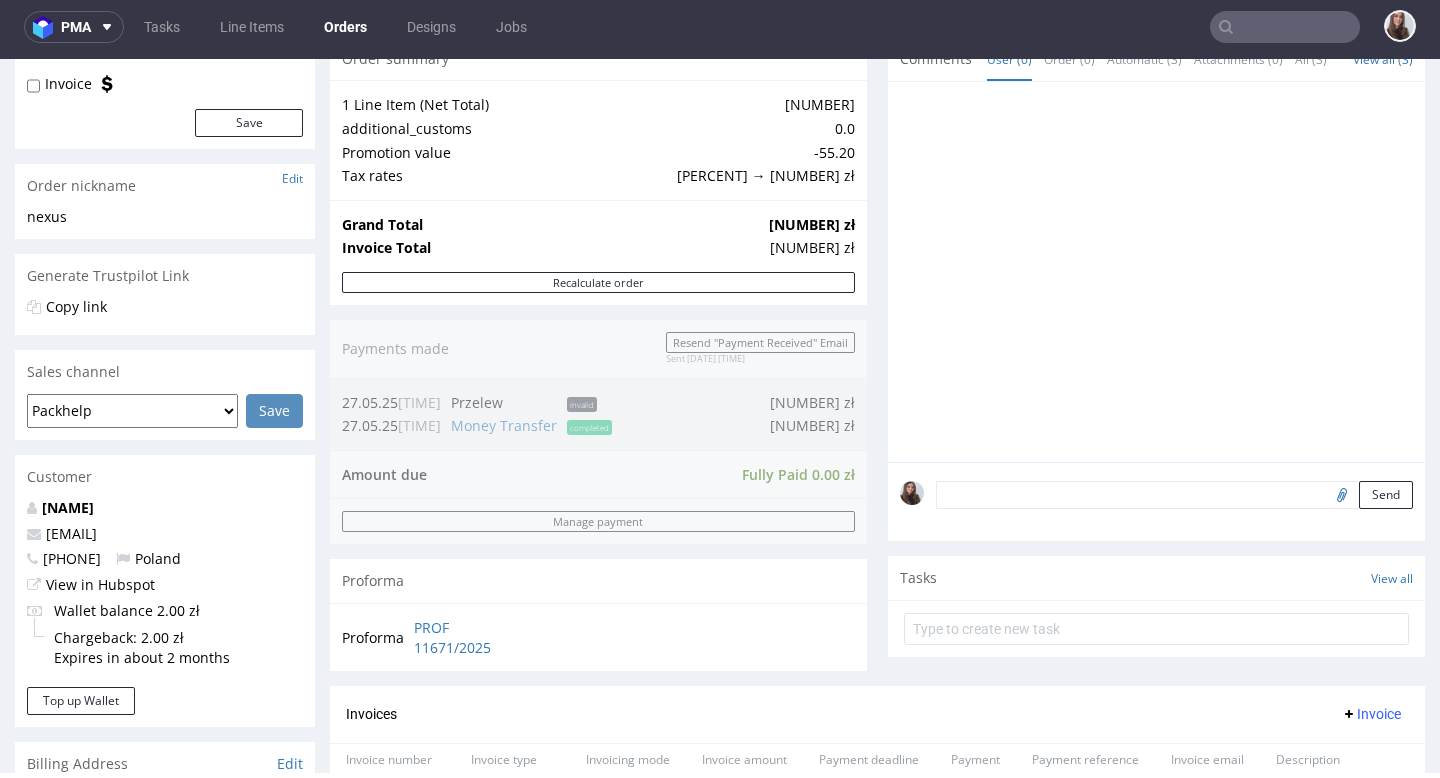 scroll, scrollTop: 0, scrollLeft: 0, axis: both 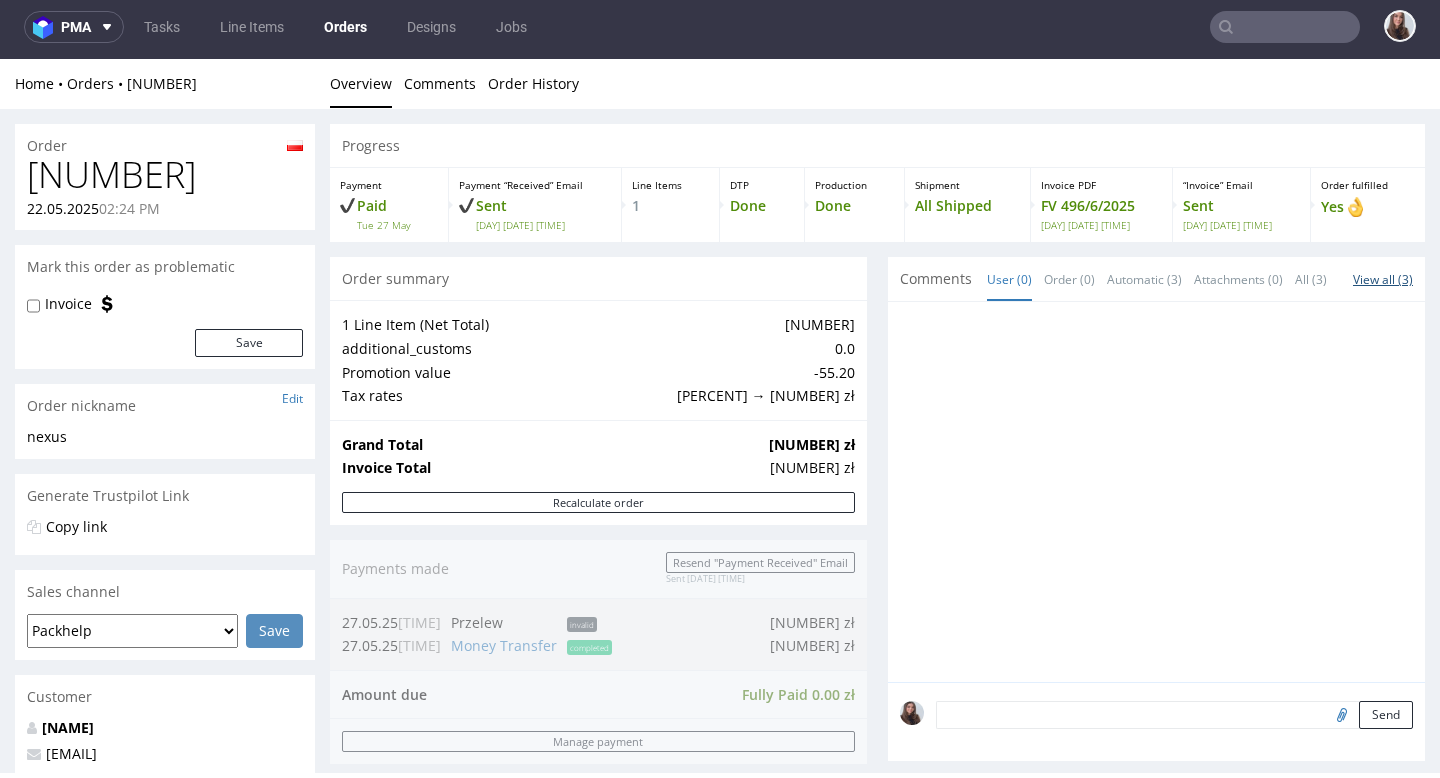 click on "View all (3)" at bounding box center (1383, 279) 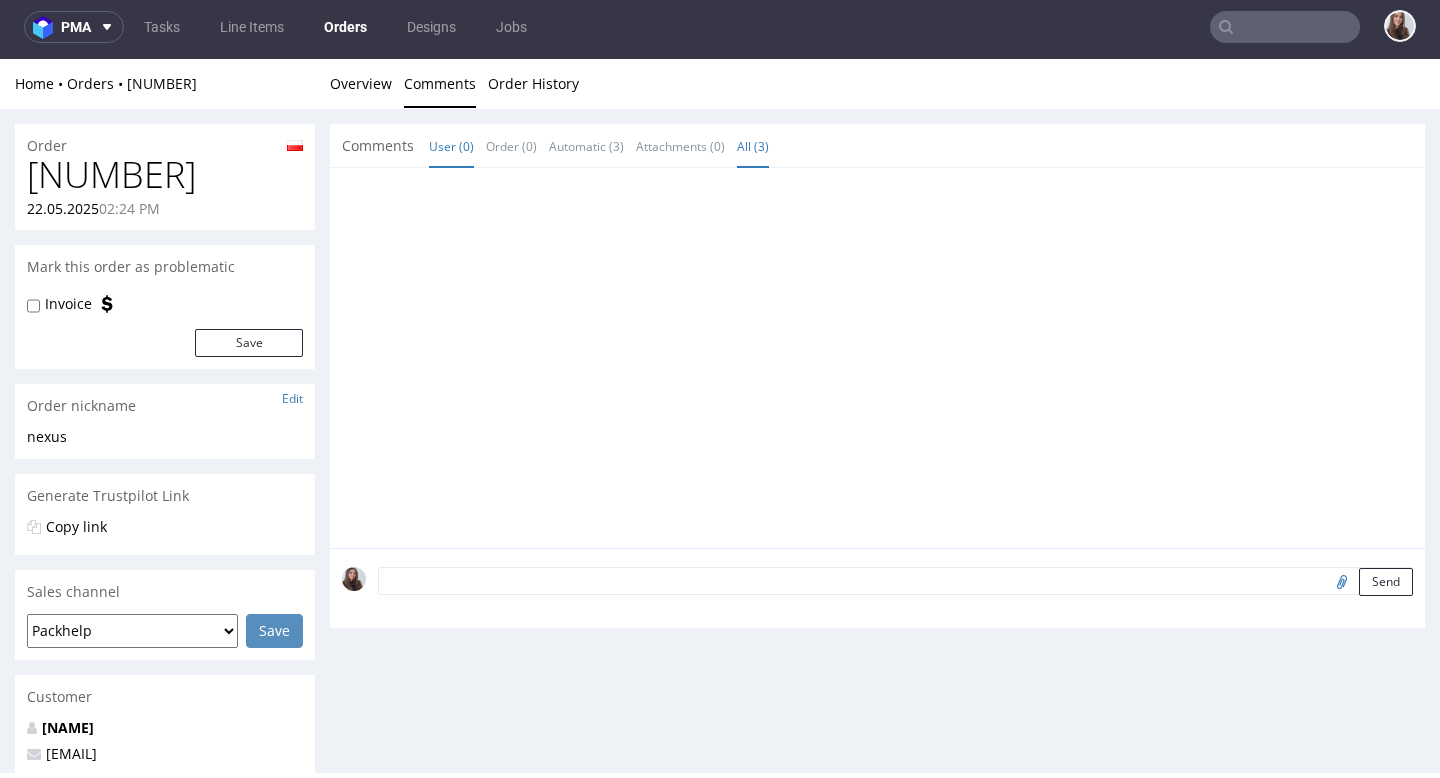click on "All (3)" at bounding box center [753, 146] 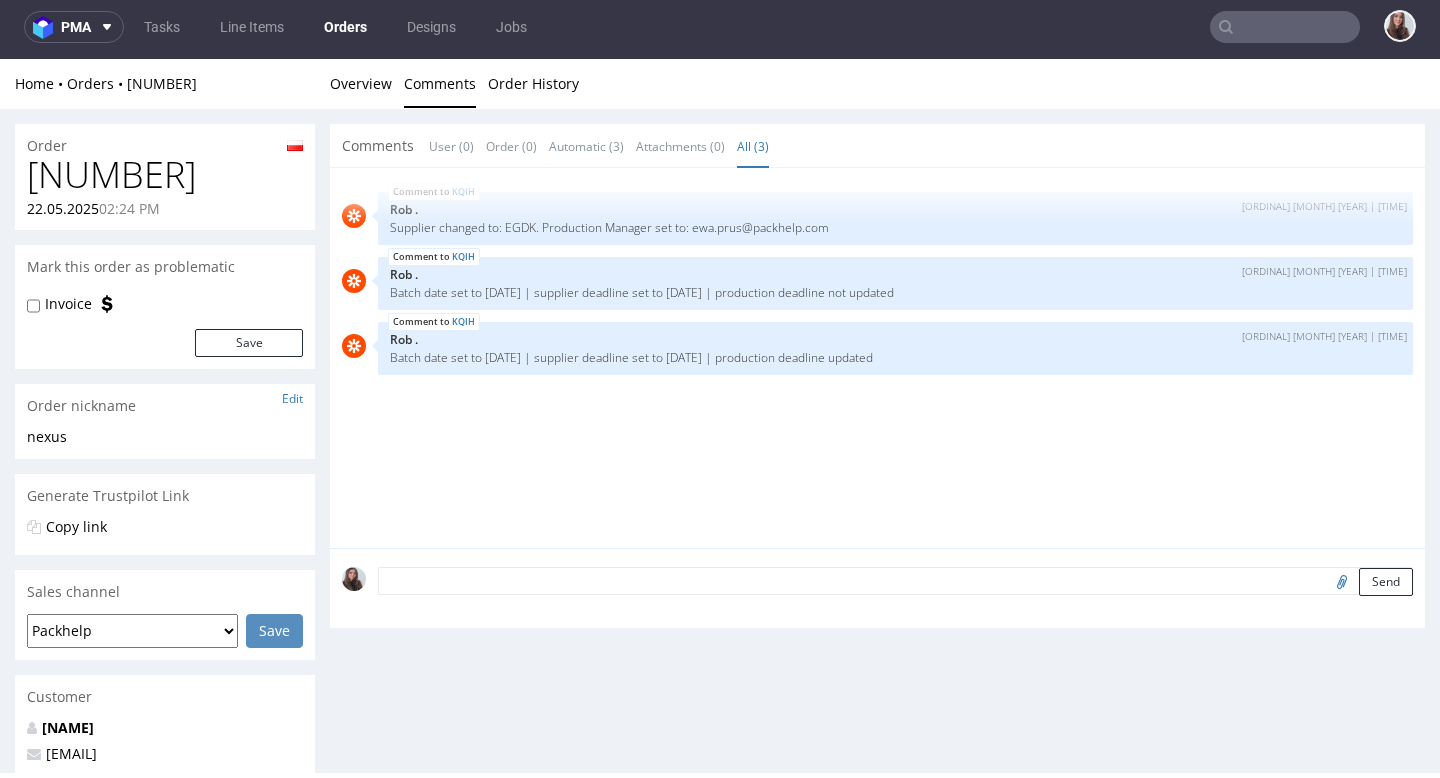 scroll, scrollTop: 0, scrollLeft: 0, axis: both 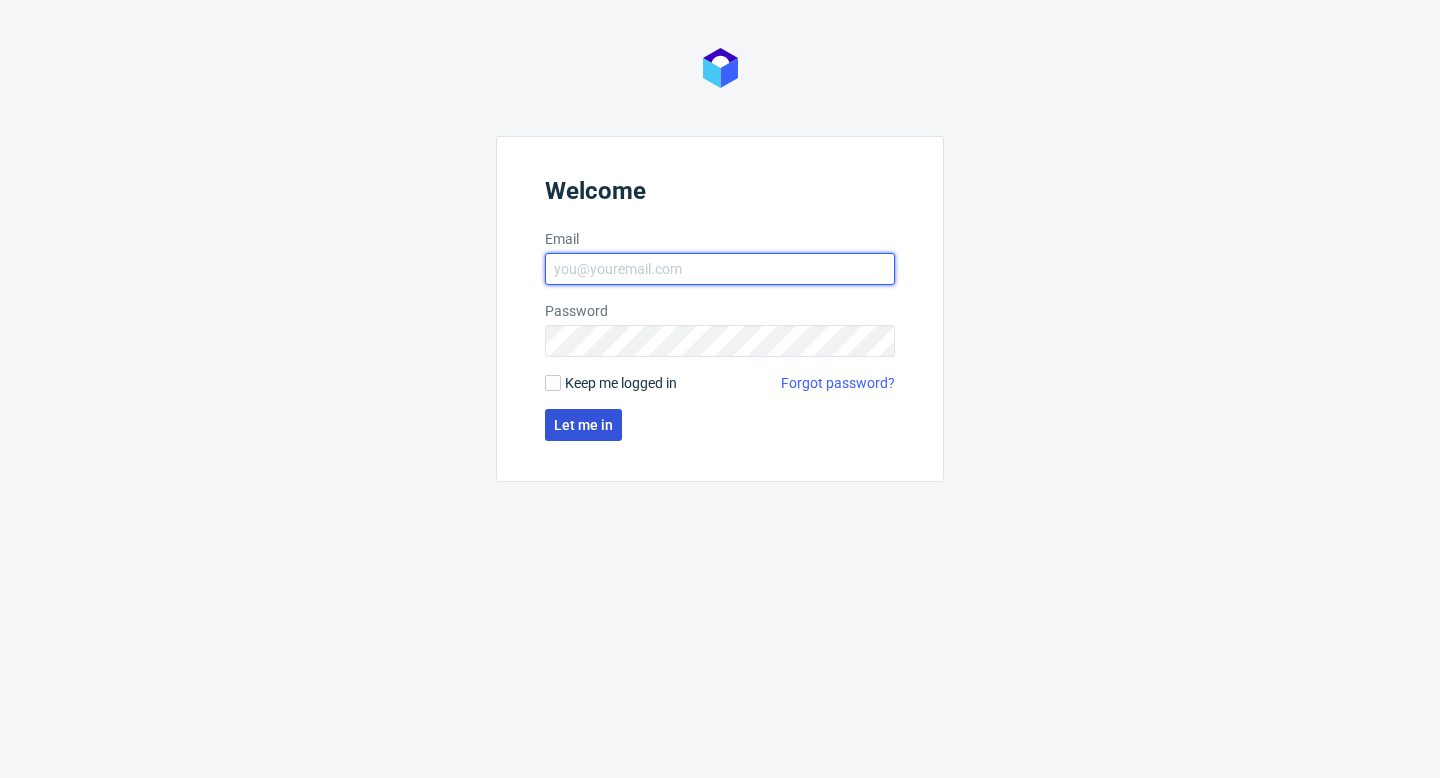 type on "sandra.beska@packhelp.com" 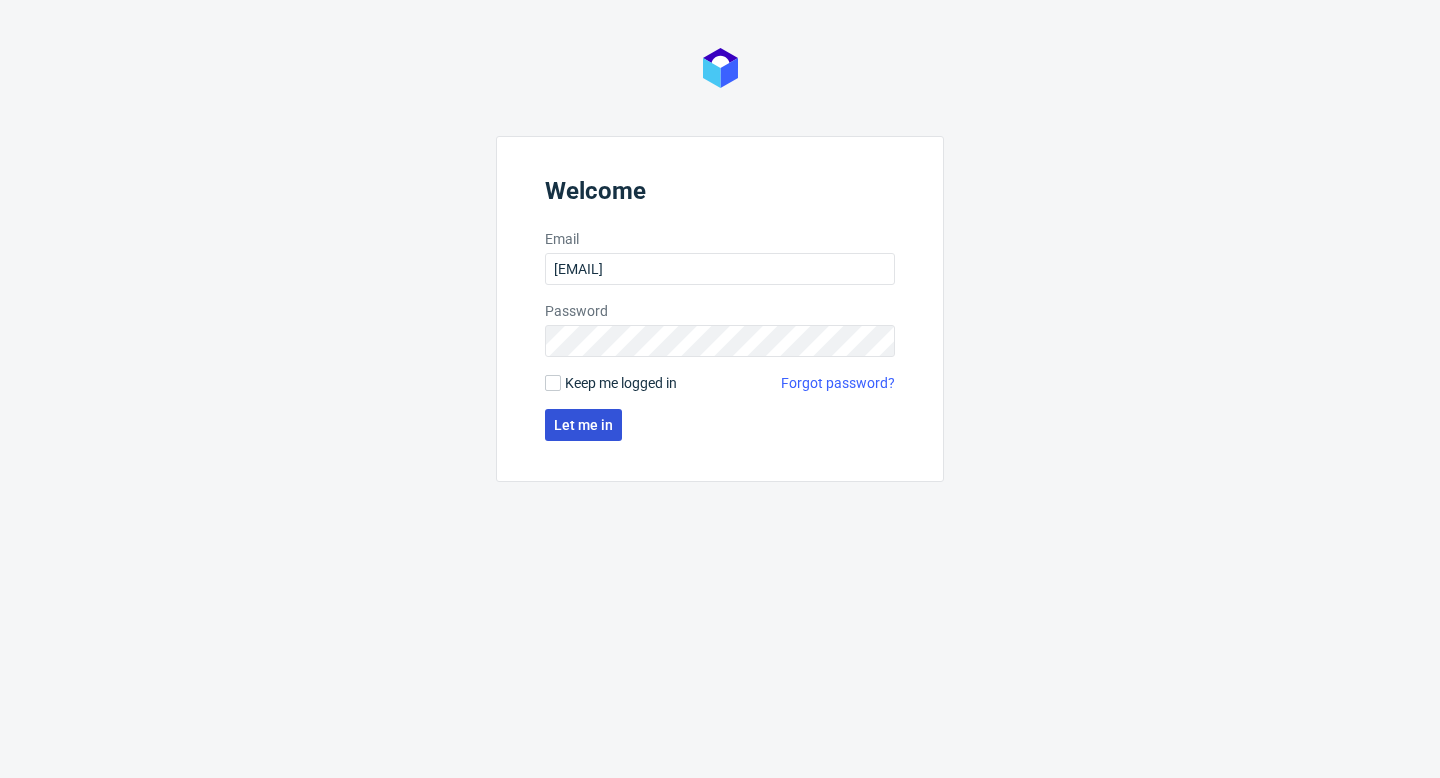 click on "Let me in" at bounding box center [583, 425] 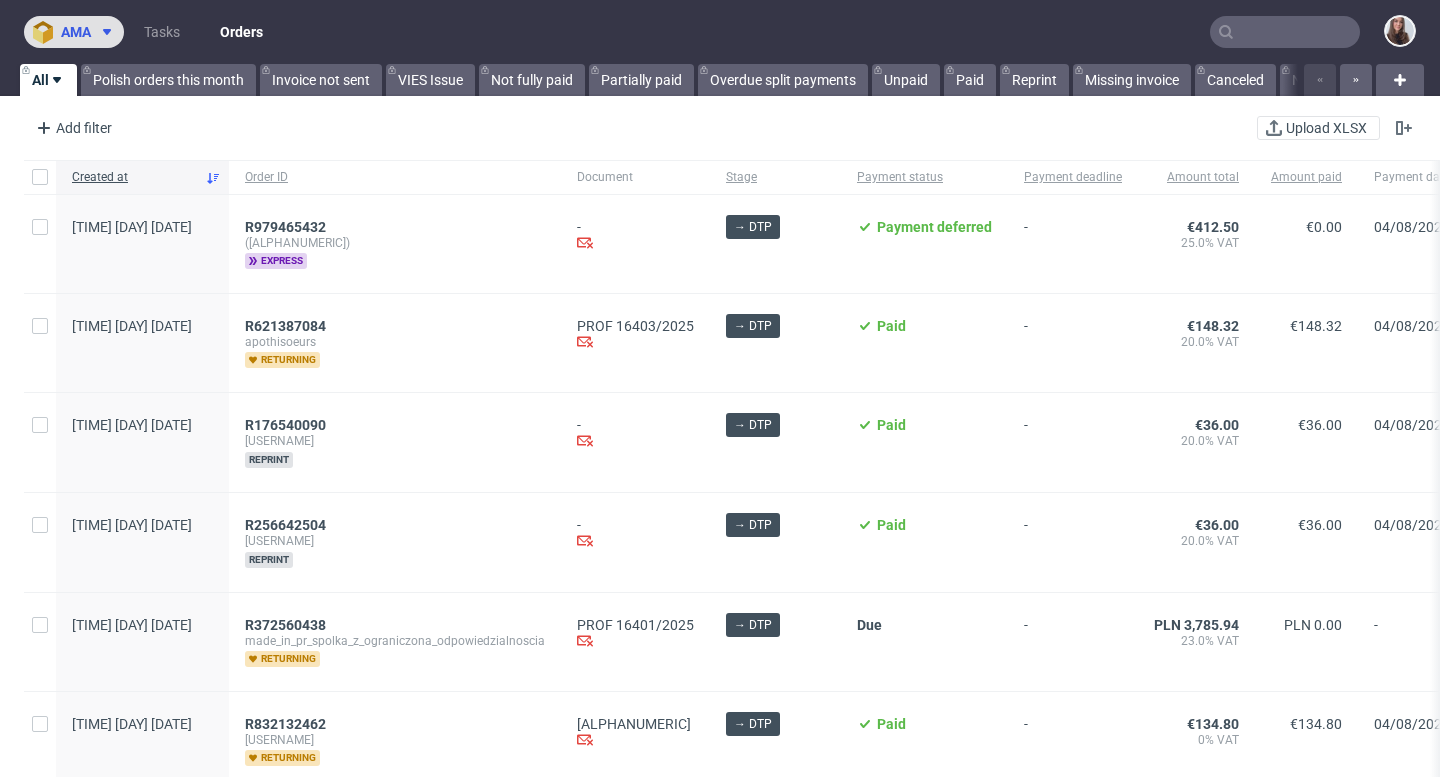 click 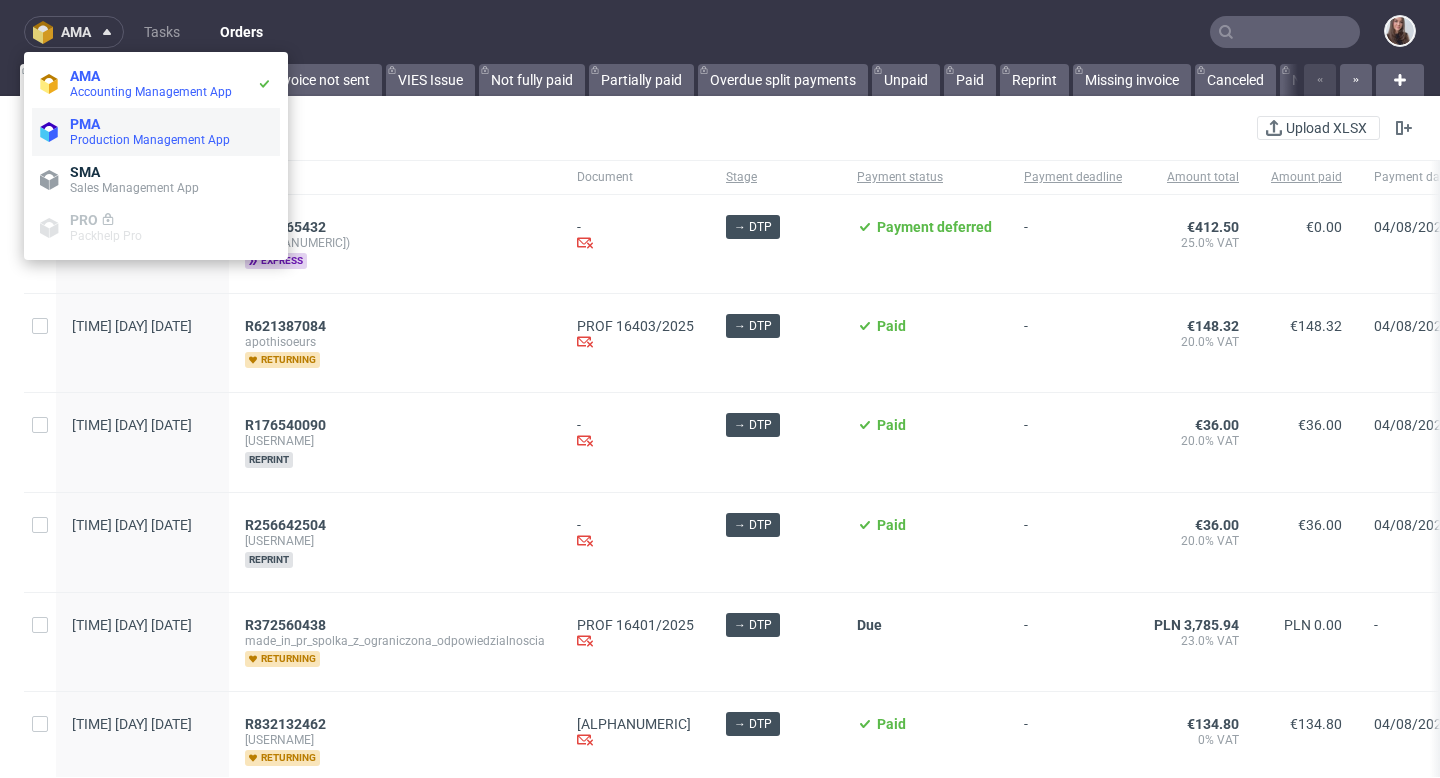 click on "PMA" at bounding box center (171, 124) 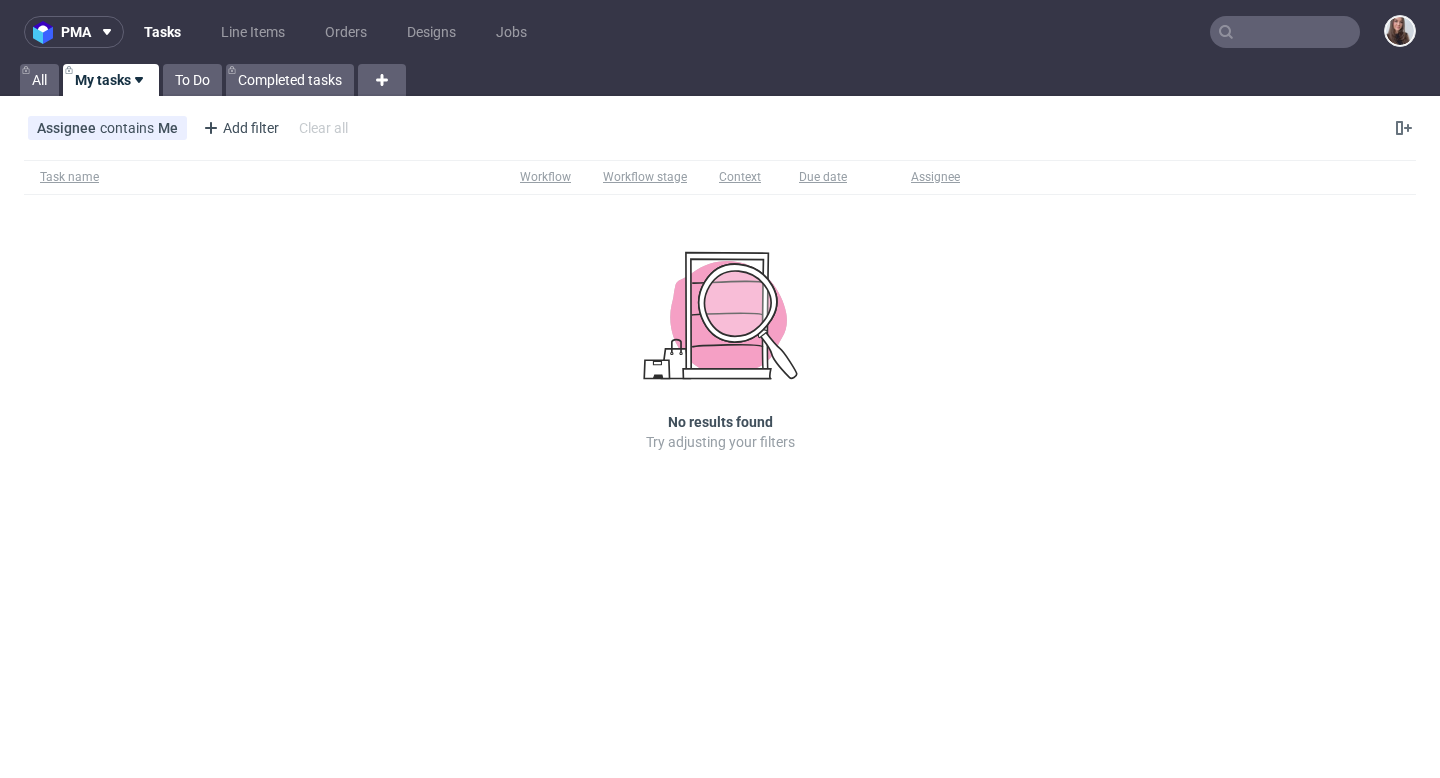 click at bounding box center (1285, 32) 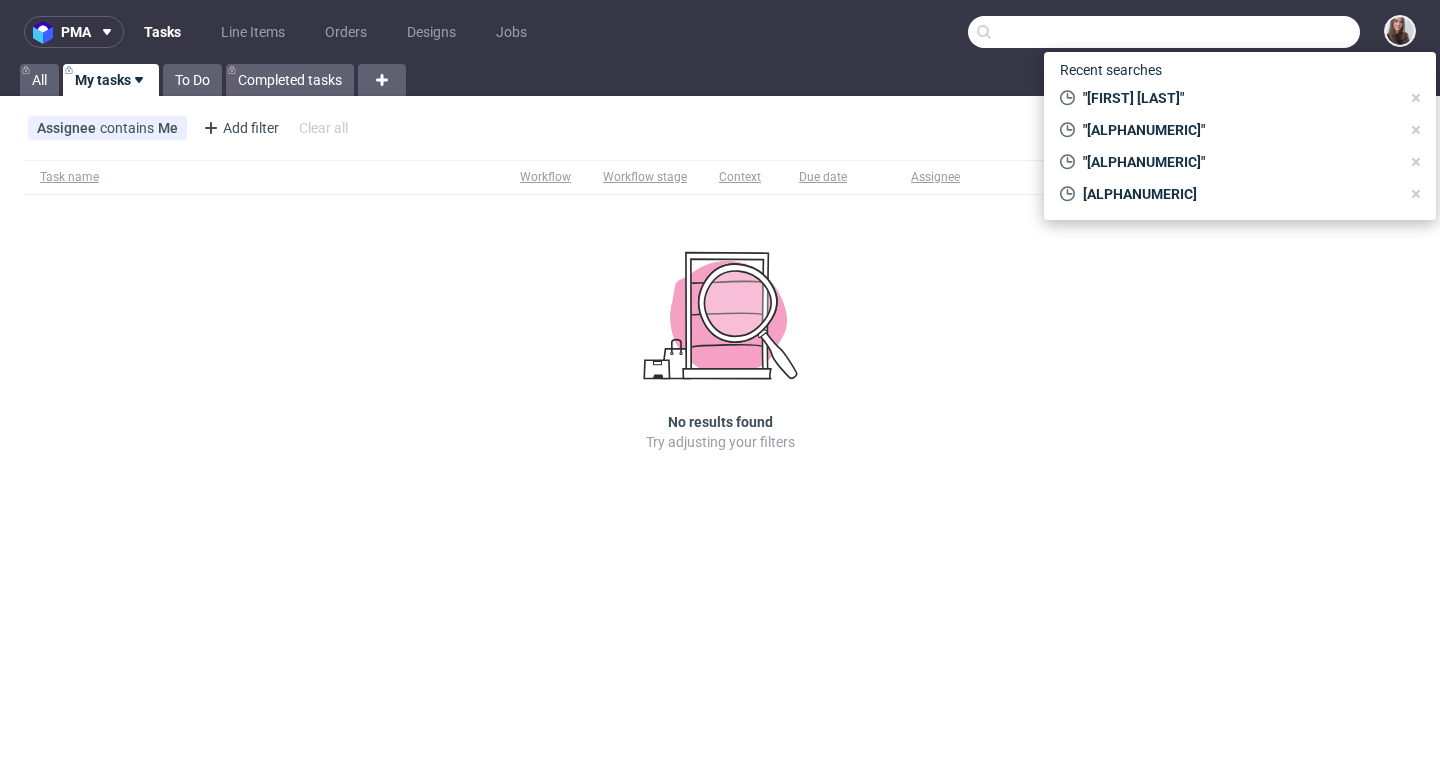 paste on "[NUMBER]" 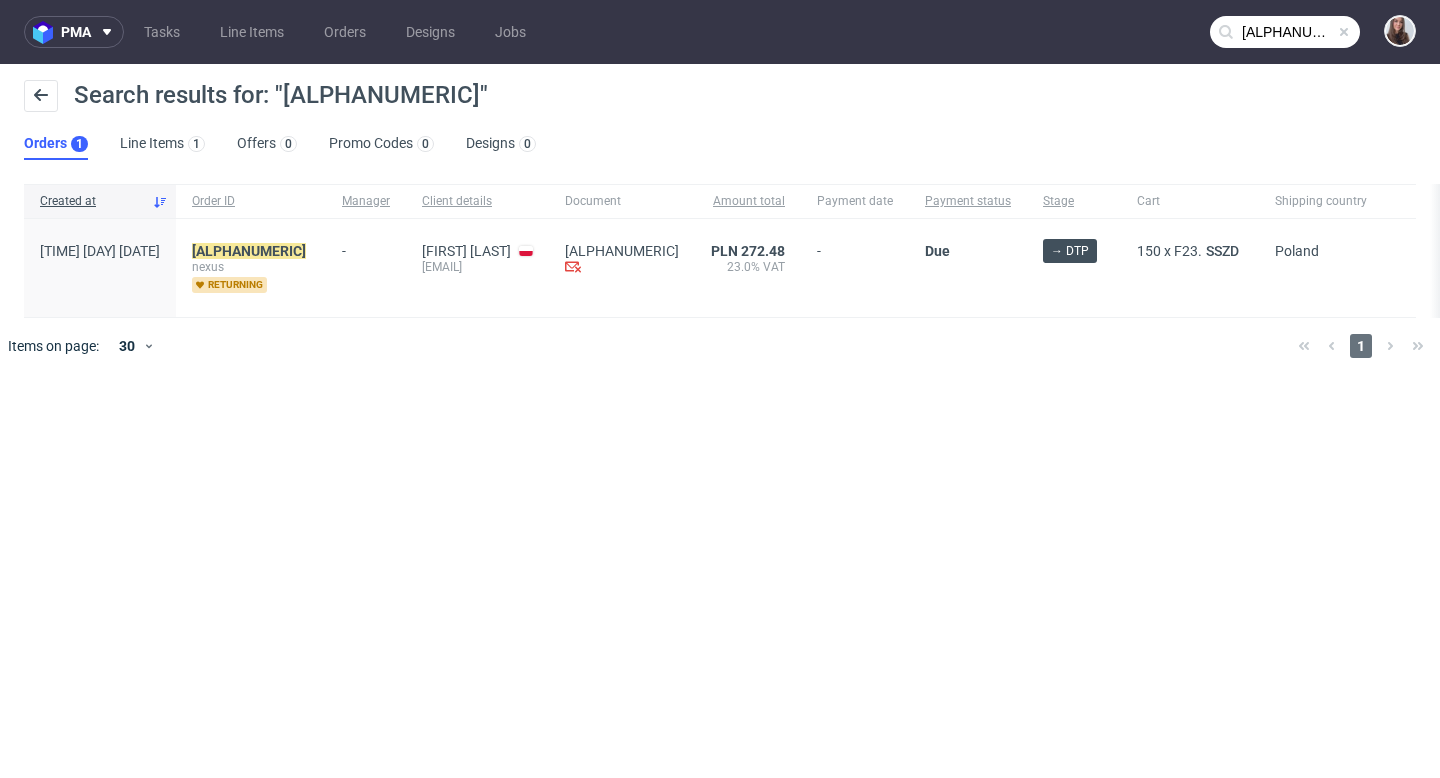 drag, startPoint x: 408, startPoint y: 266, endPoint x: 547, endPoint y: 260, distance: 139.12944 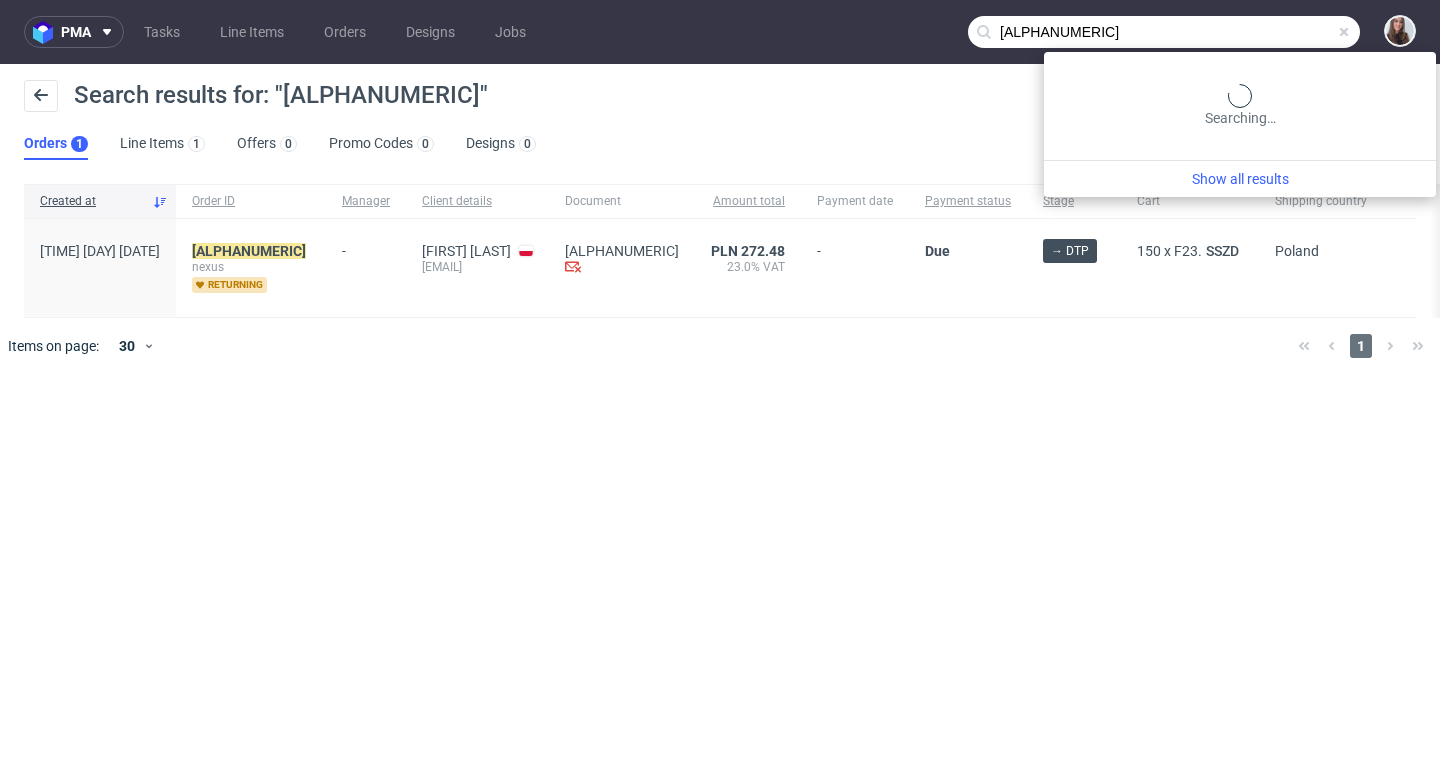 drag, startPoint x: 1322, startPoint y: 31, endPoint x: 1238, endPoint y: 31, distance: 84 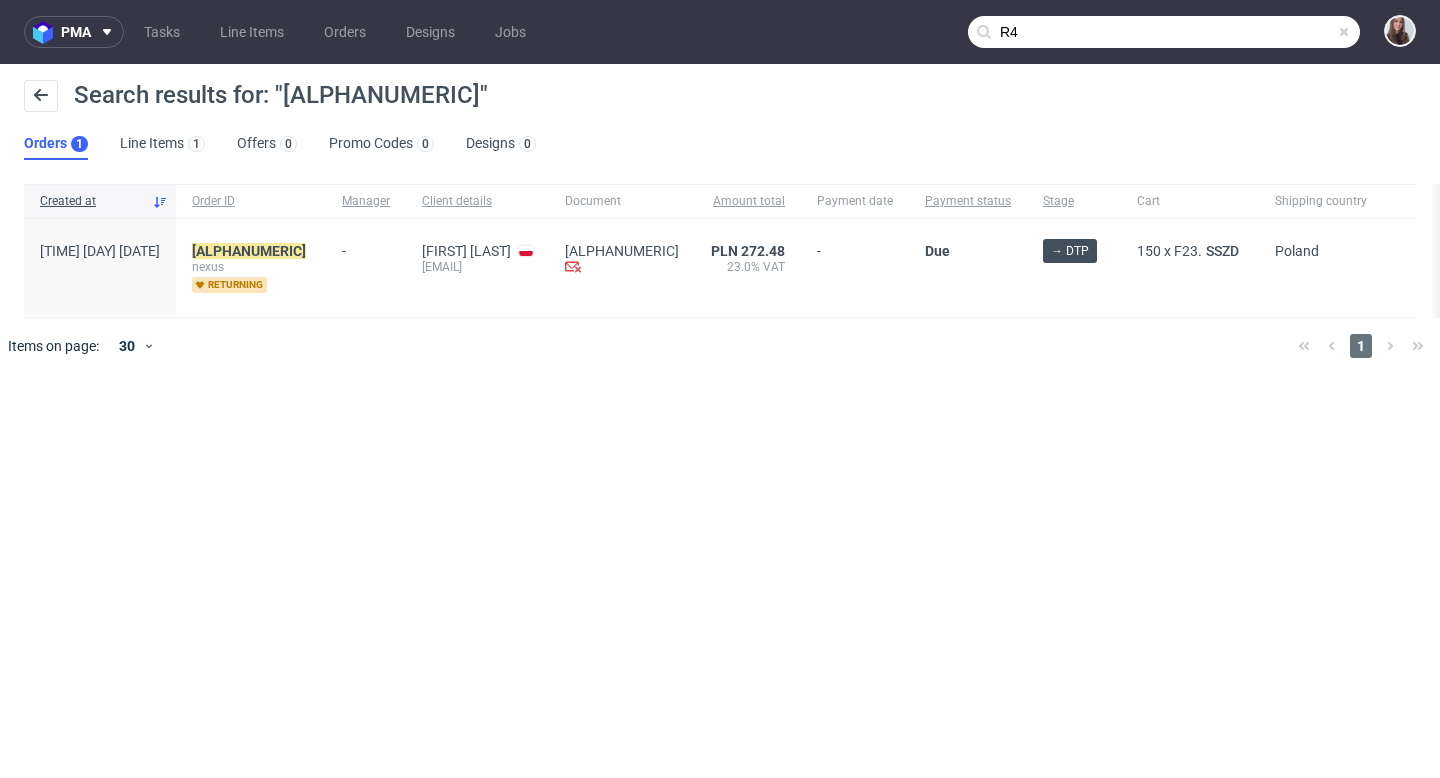 type on "R" 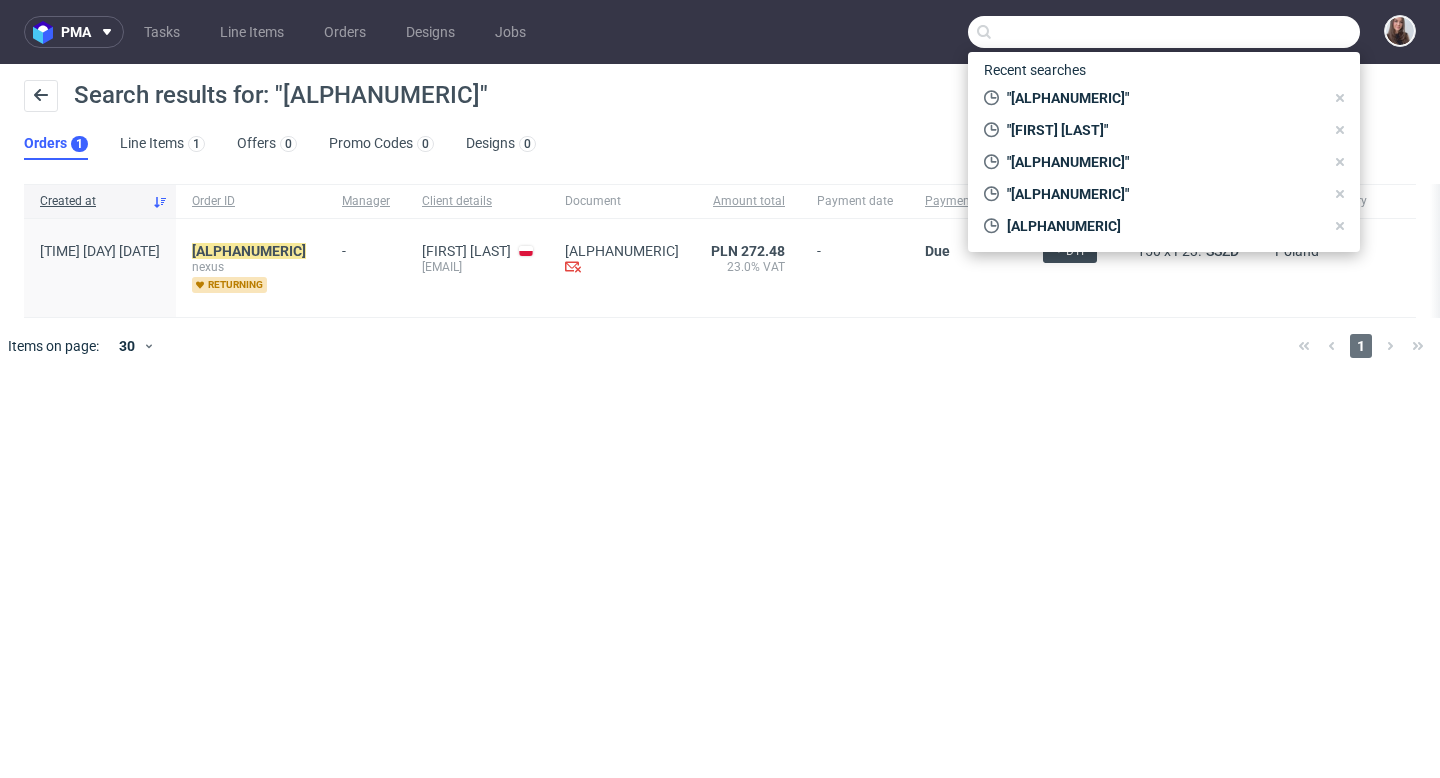 paste on "R164700845" 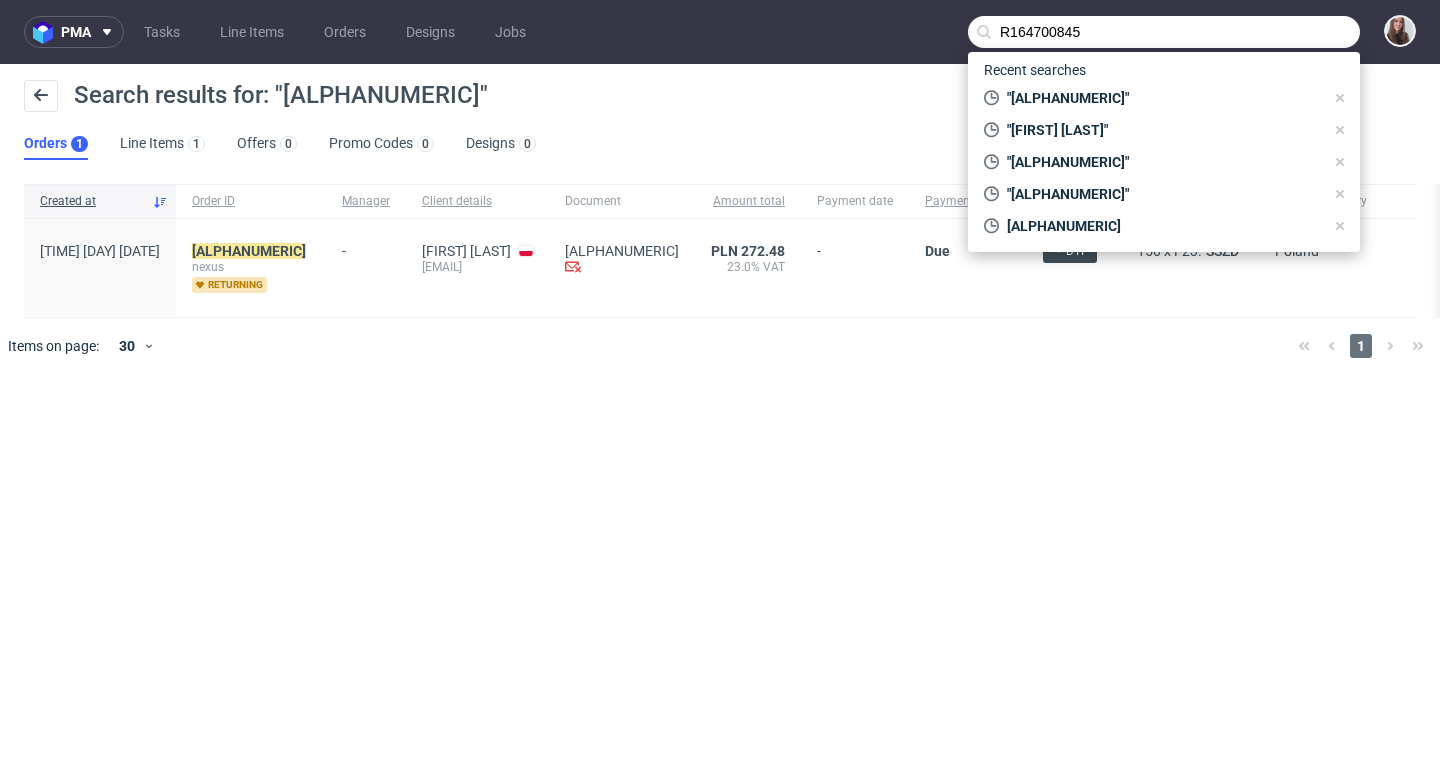 type on "R164700845" 